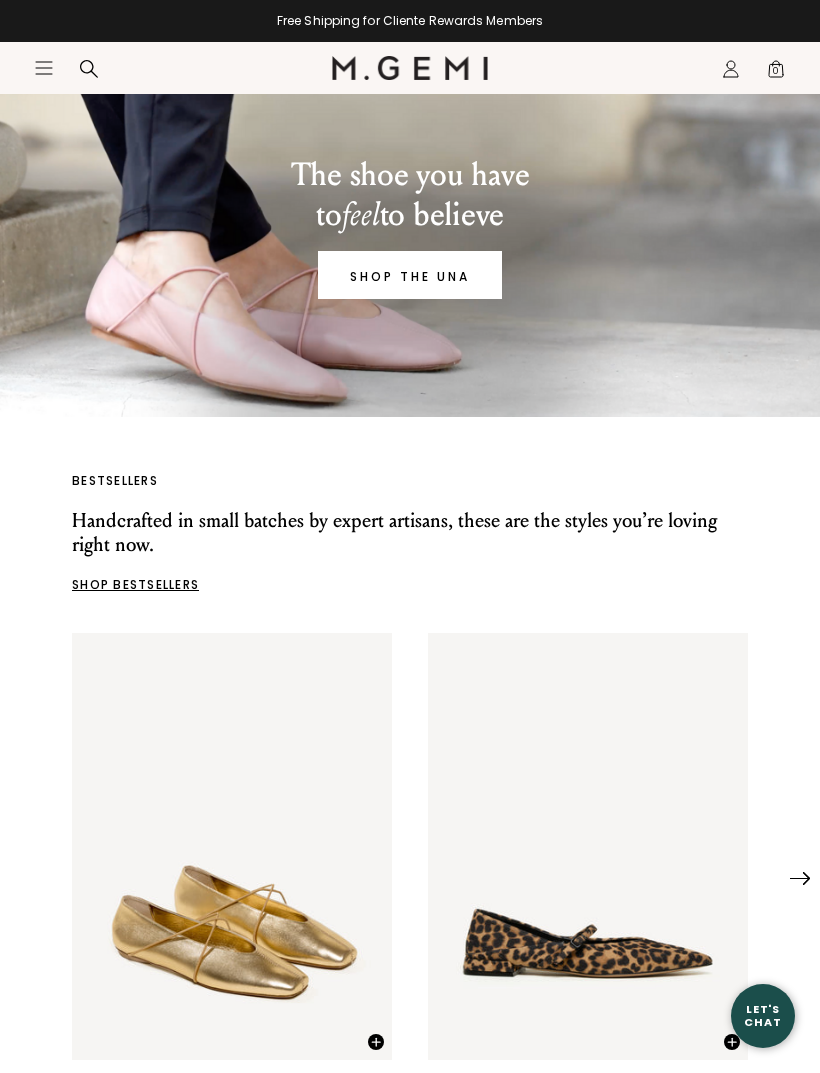scroll, scrollTop: 0, scrollLeft: 0, axis: both 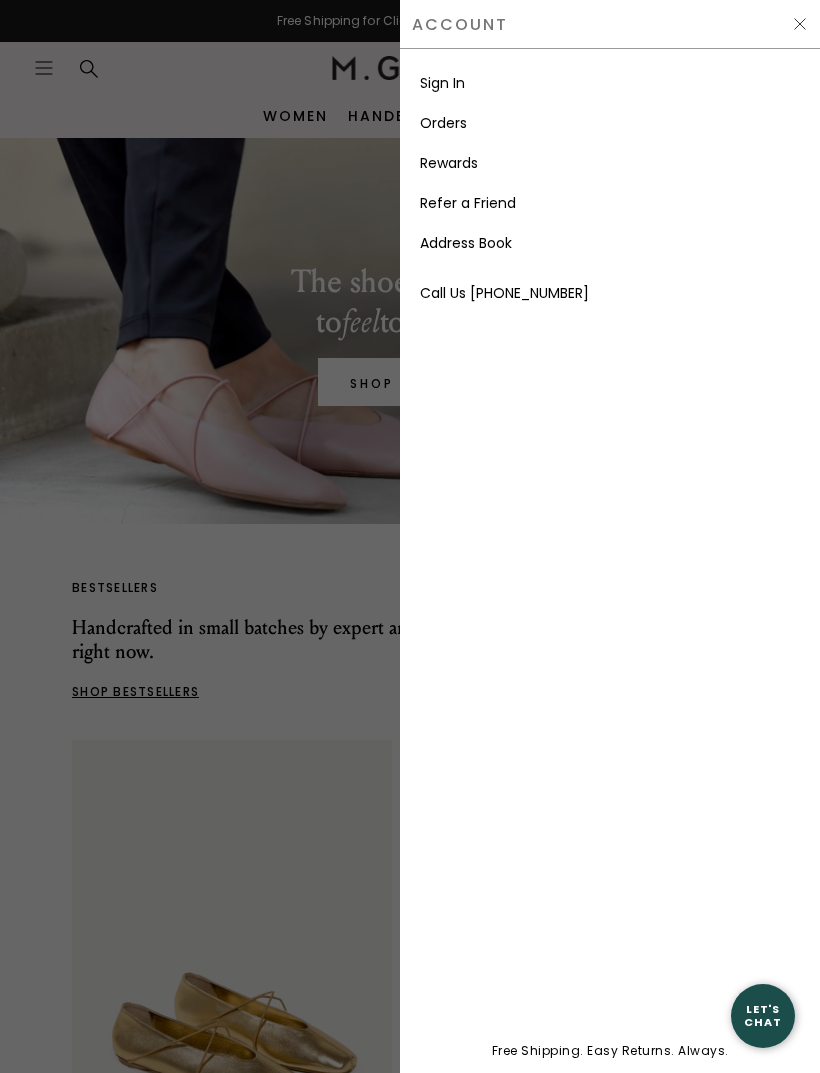 click on "Sign In" at bounding box center [610, 83] 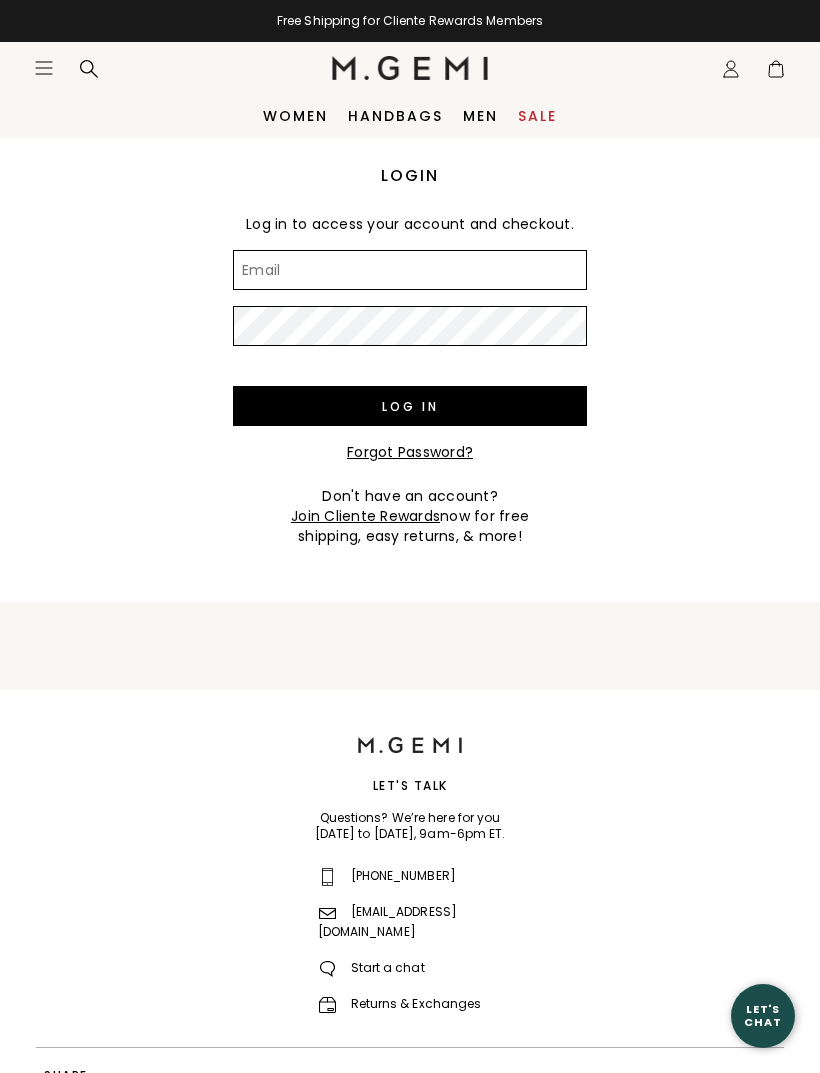 scroll, scrollTop: 0, scrollLeft: 0, axis: both 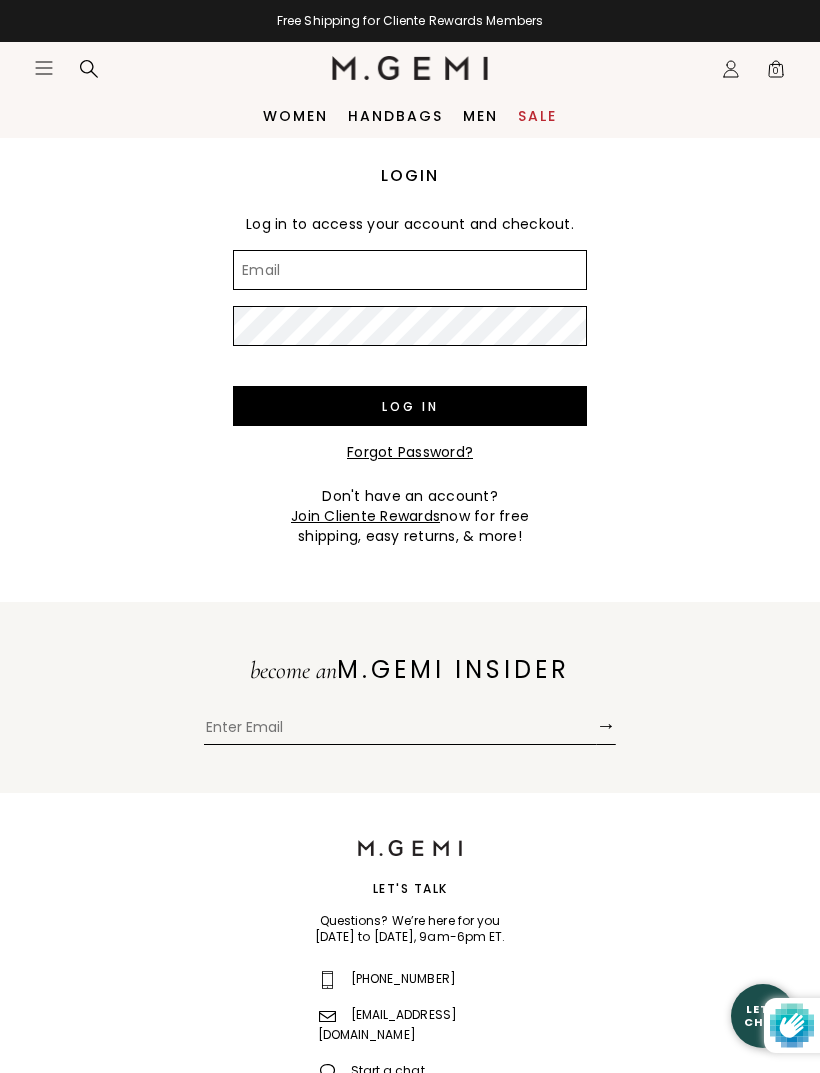 click on "Email" at bounding box center (410, 270) 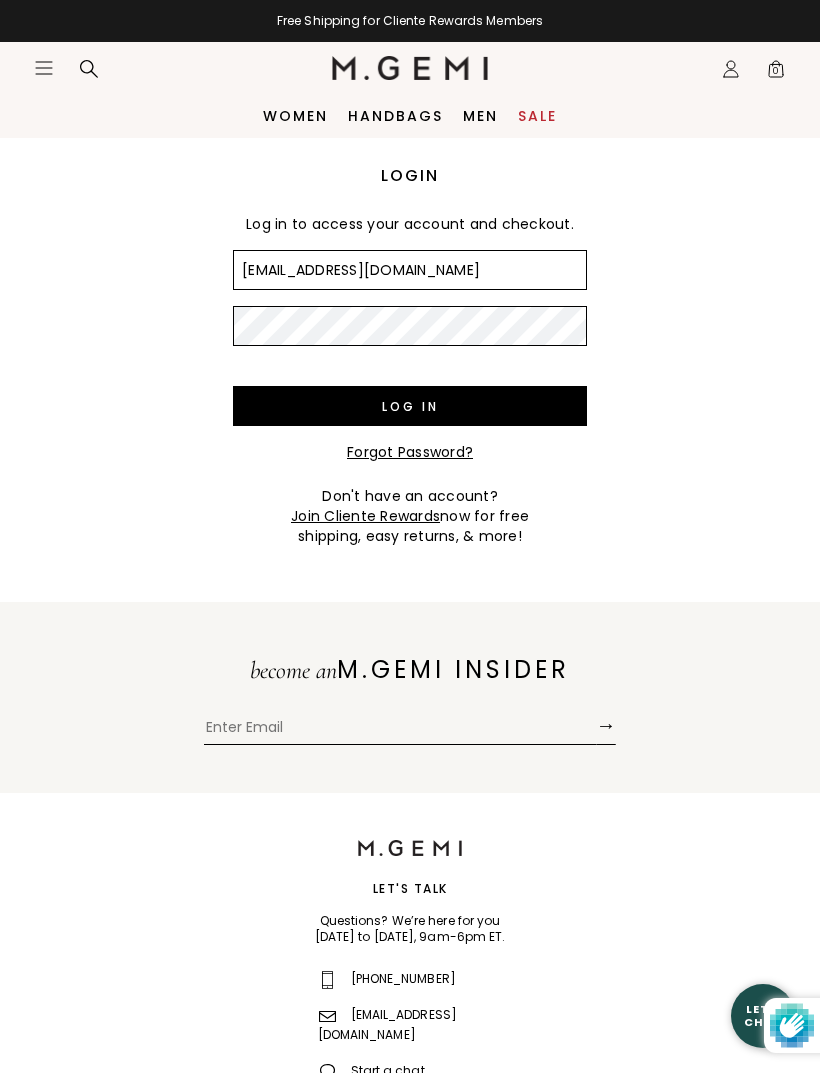 click on "Log in" at bounding box center [410, 406] 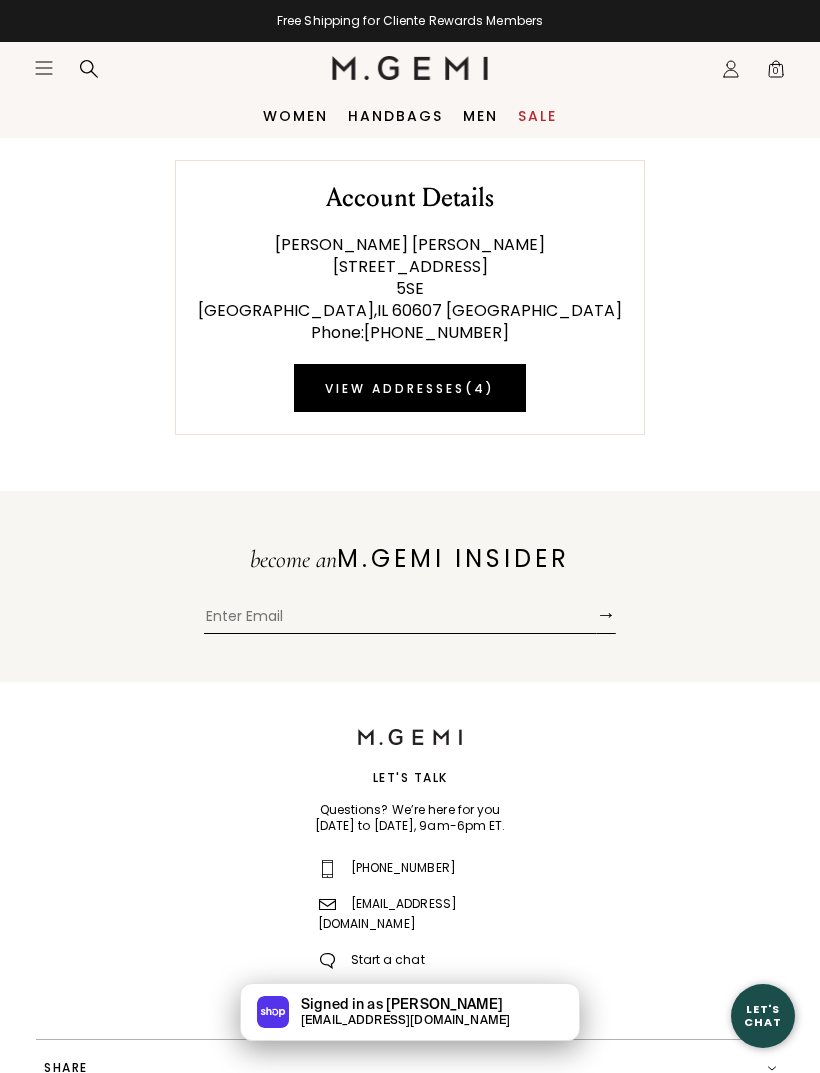 scroll, scrollTop: 0, scrollLeft: 0, axis: both 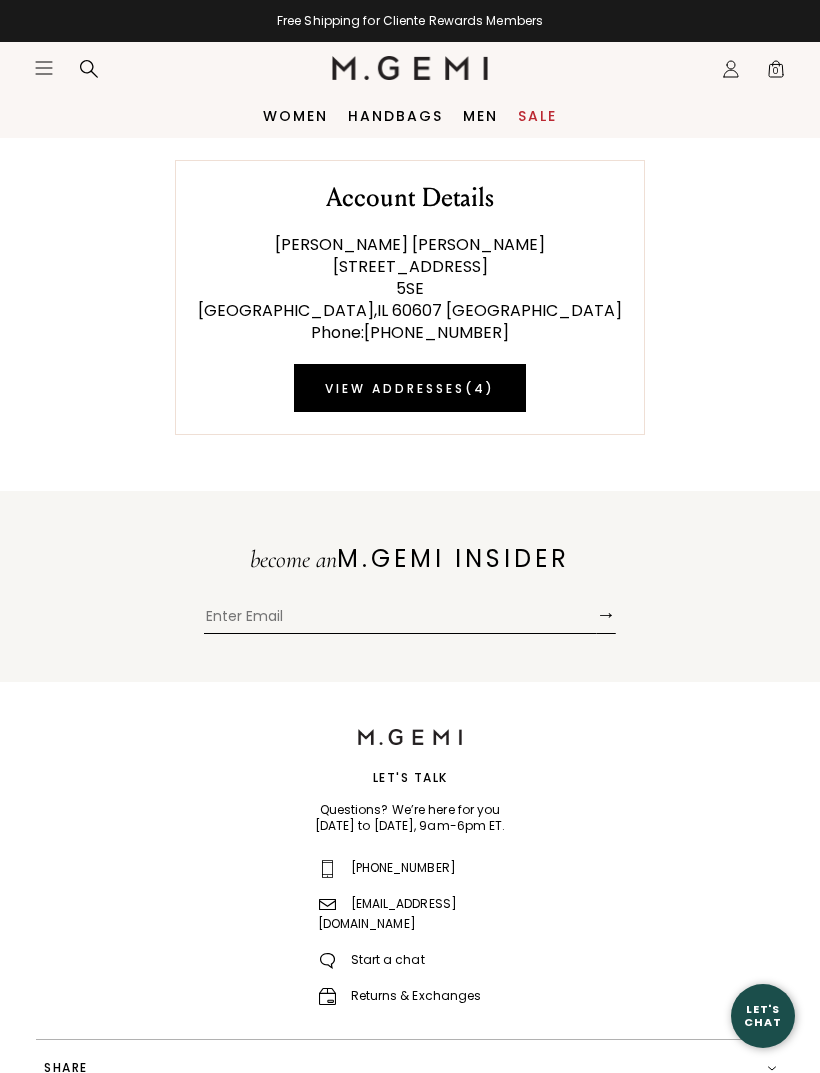 click on "Icons/20x20/profile@2x" 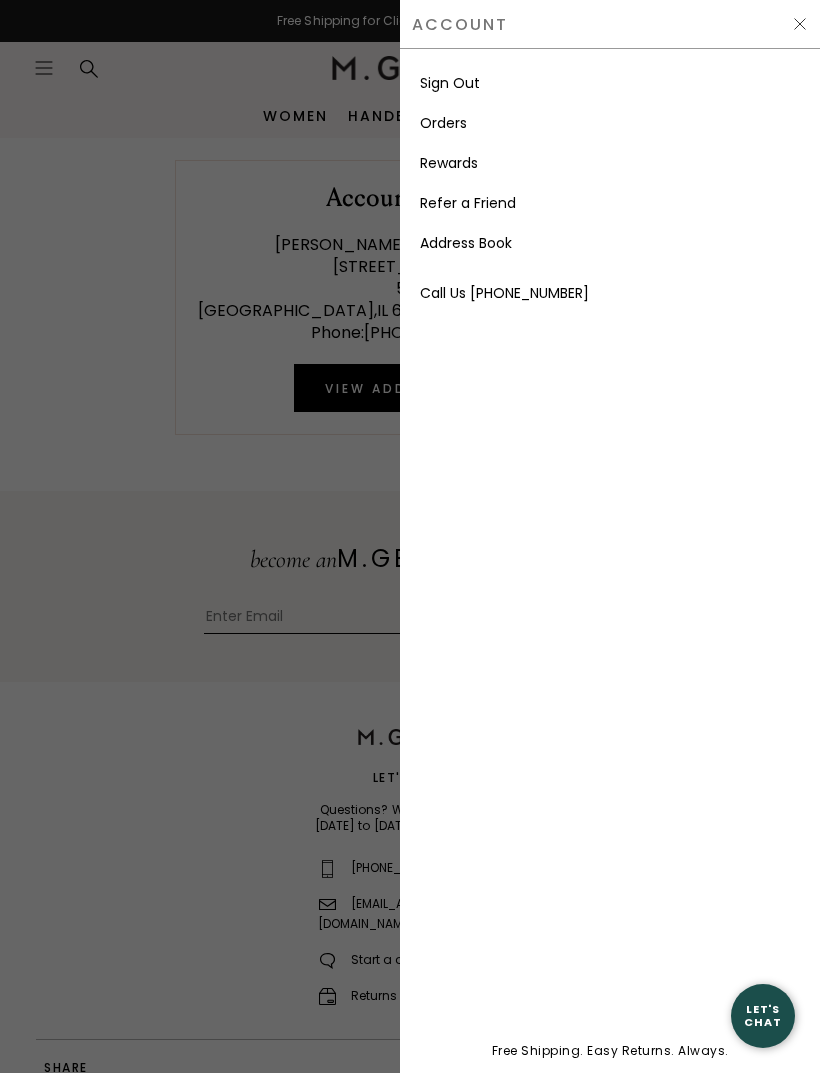 click on "Rewards" at bounding box center [449, 163] 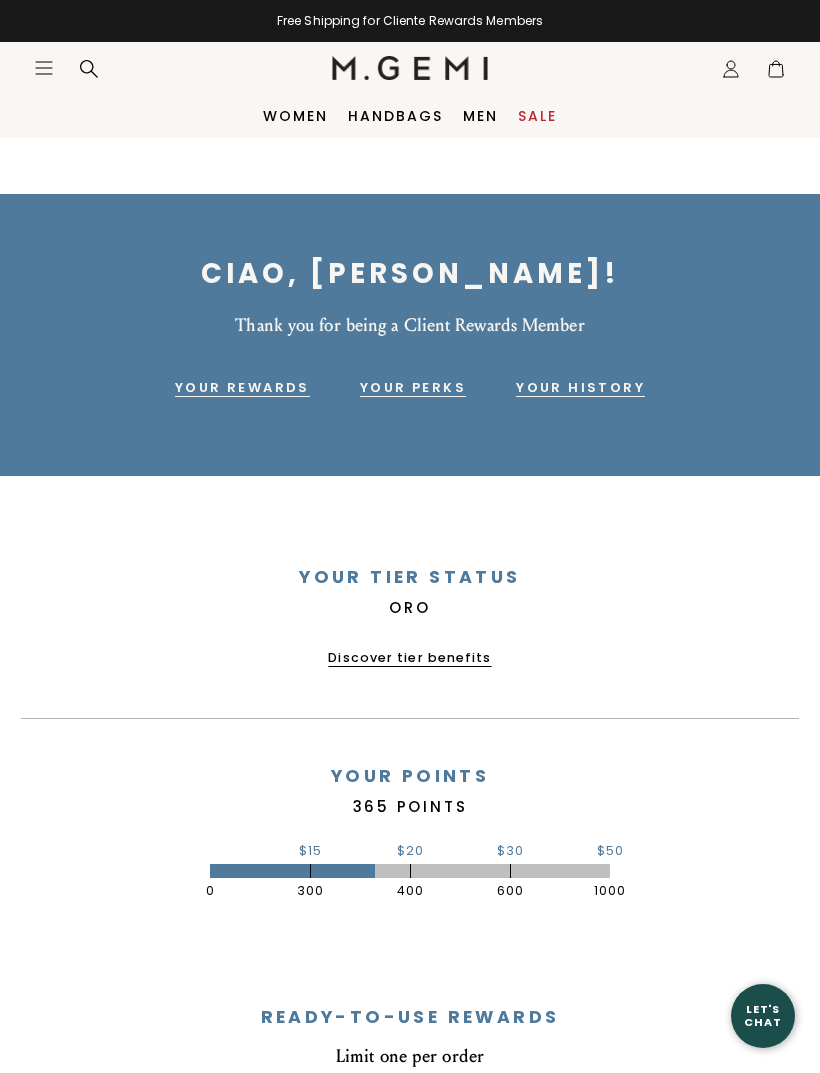 scroll, scrollTop: 0, scrollLeft: 0, axis: both 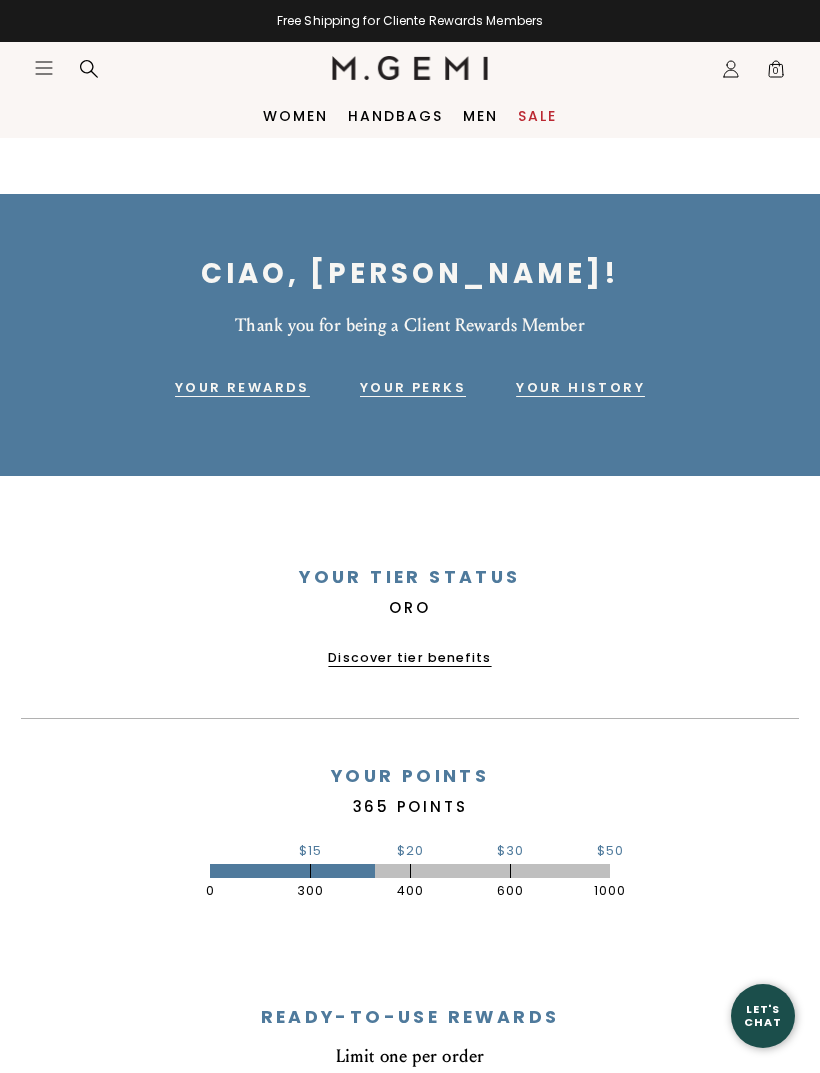 click 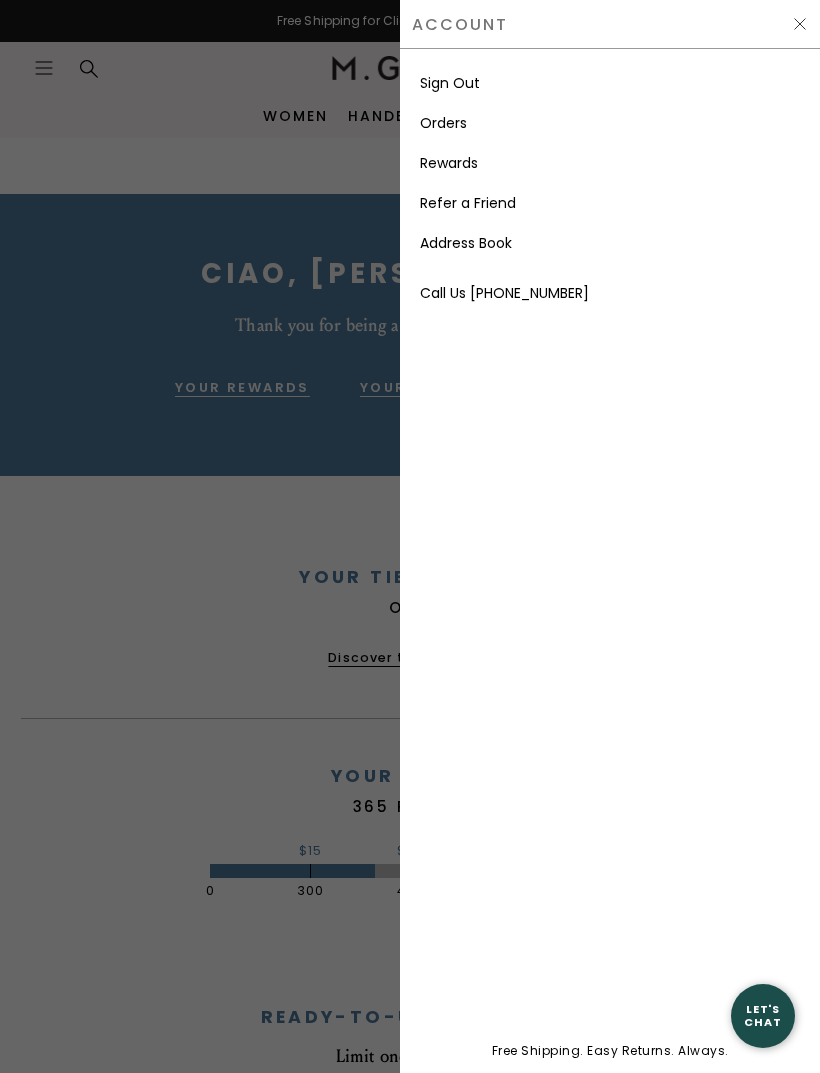 click on "Orders" at bounding box center (443, 123) 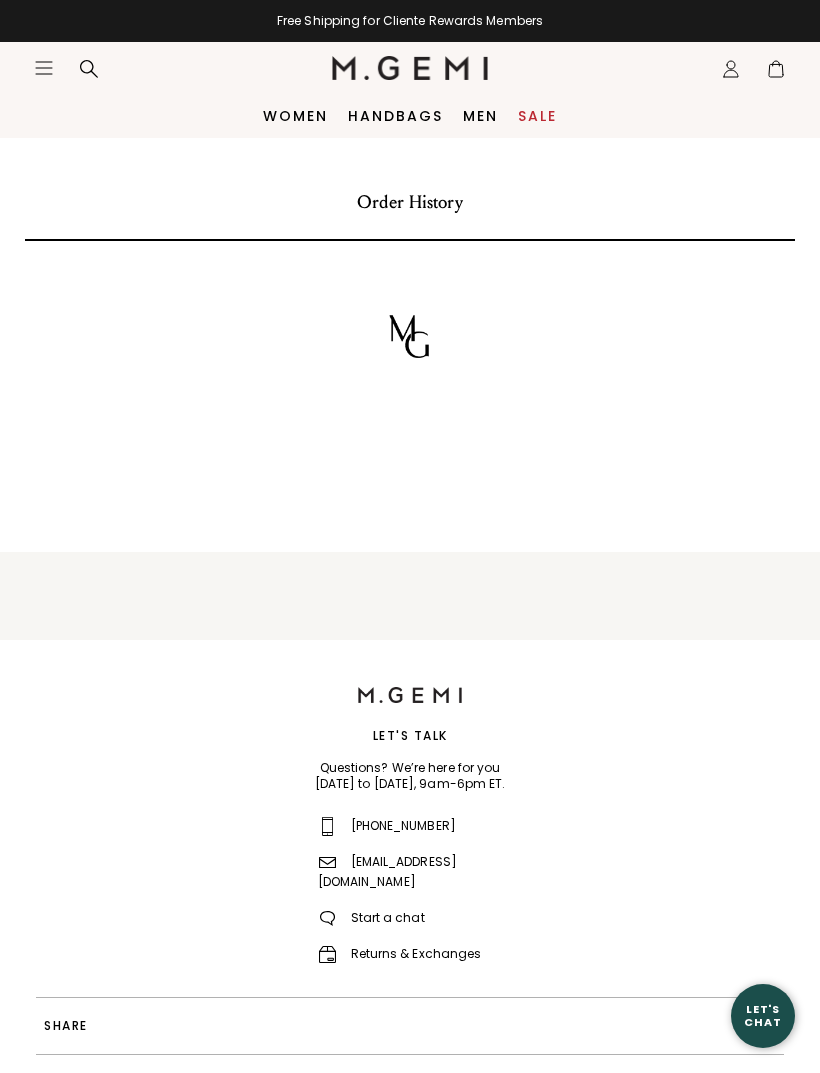 scroll, scrollTop: 0, scrollLeft: 0, axis: both 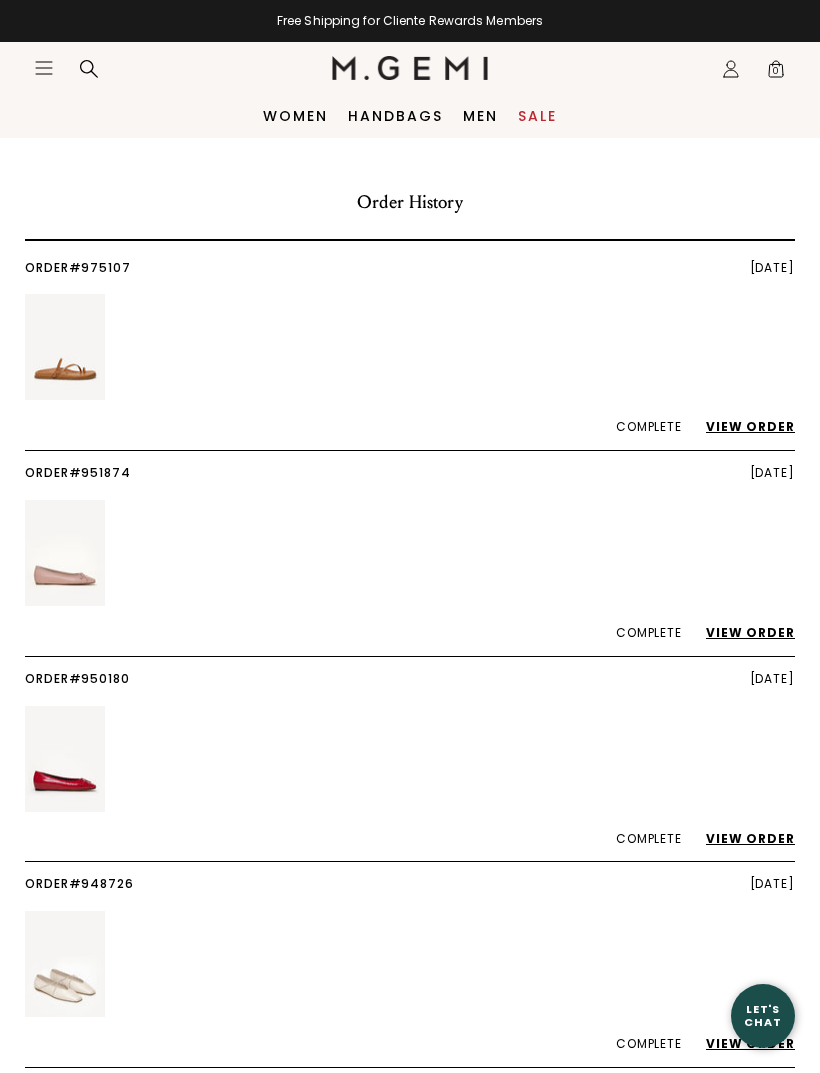 click on "View Order" at bounding box center (740, 426) 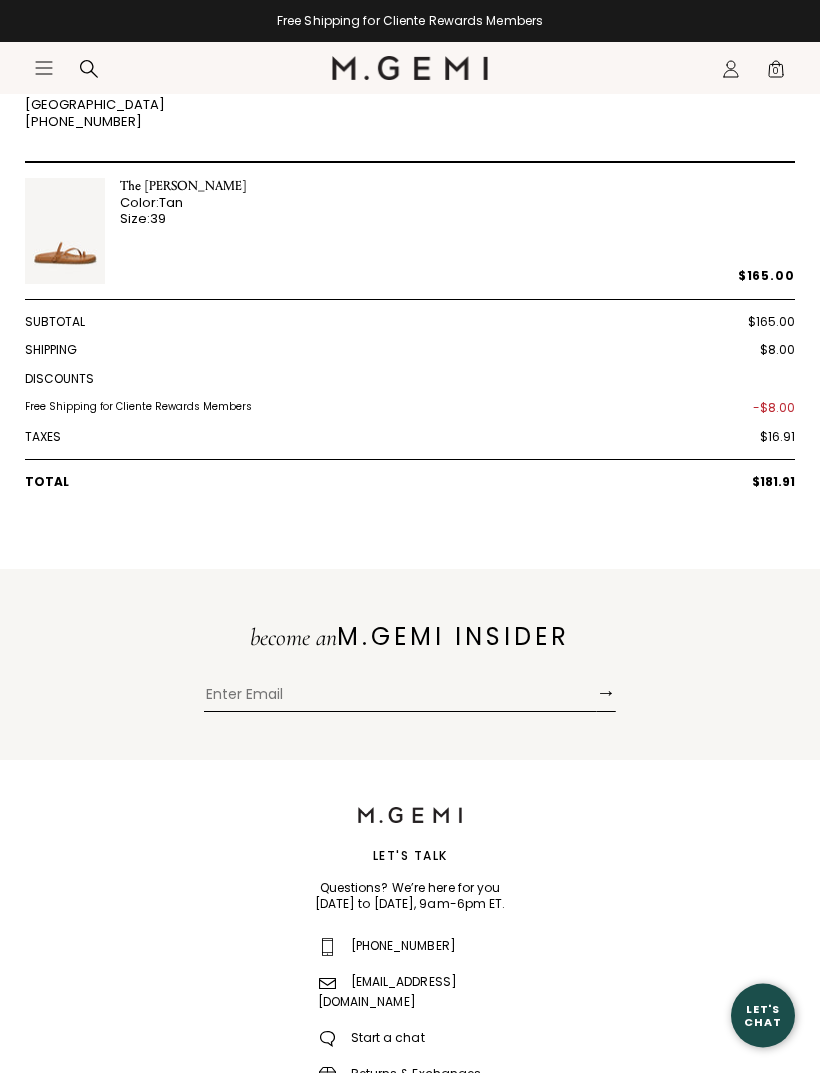 scroll, scrollTop: 771, scrollLeft: 0, axis: vertical 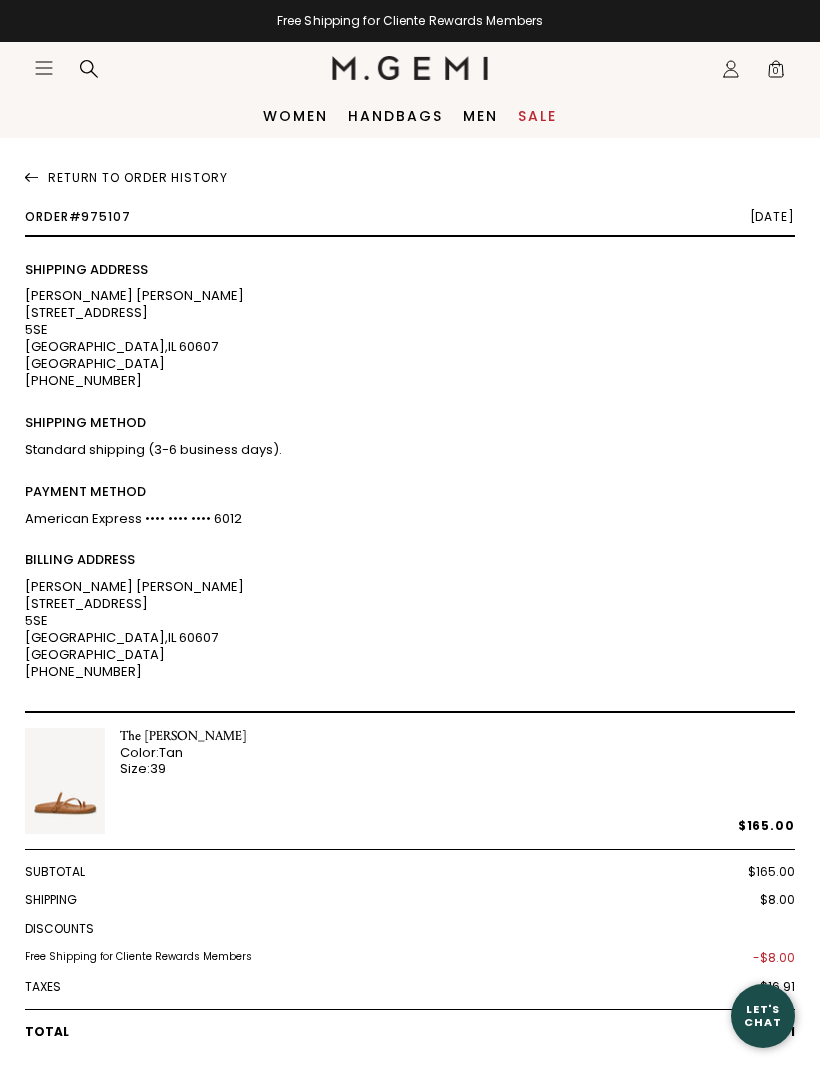 click on "Women" at bounding box center [295, 116] 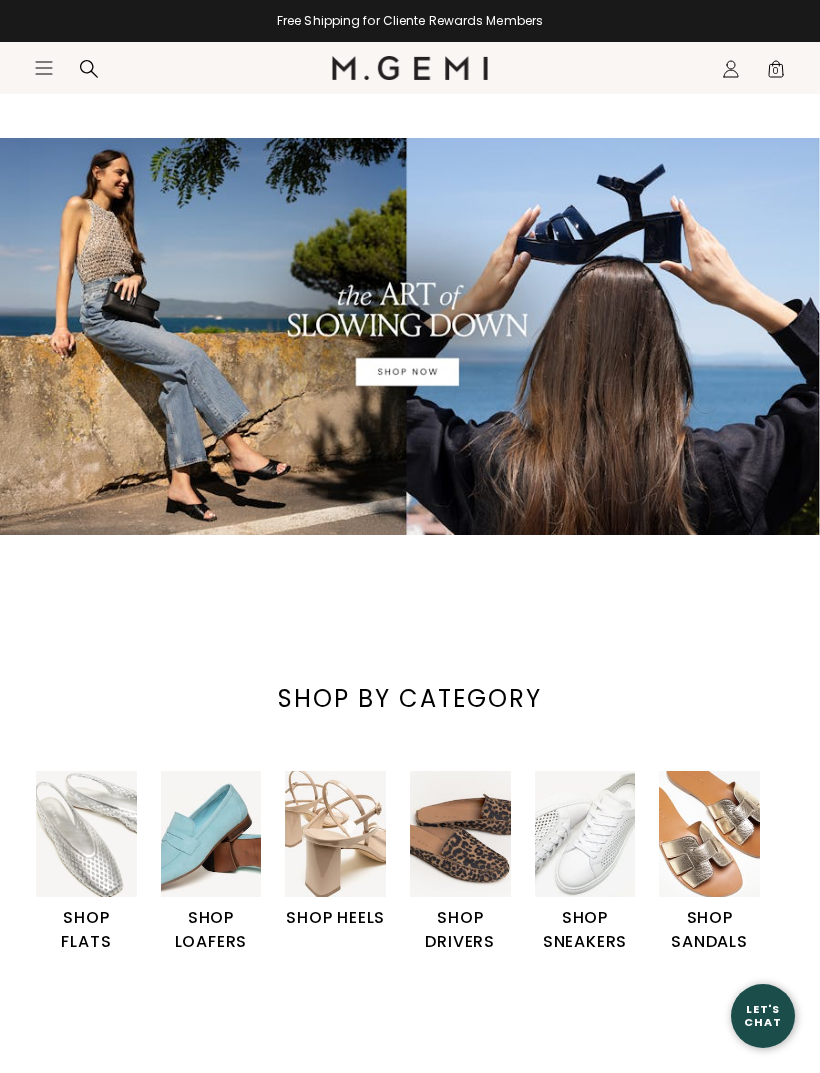 scroll, scrollTop: 236, scrollLeft: 0, axis: vertical 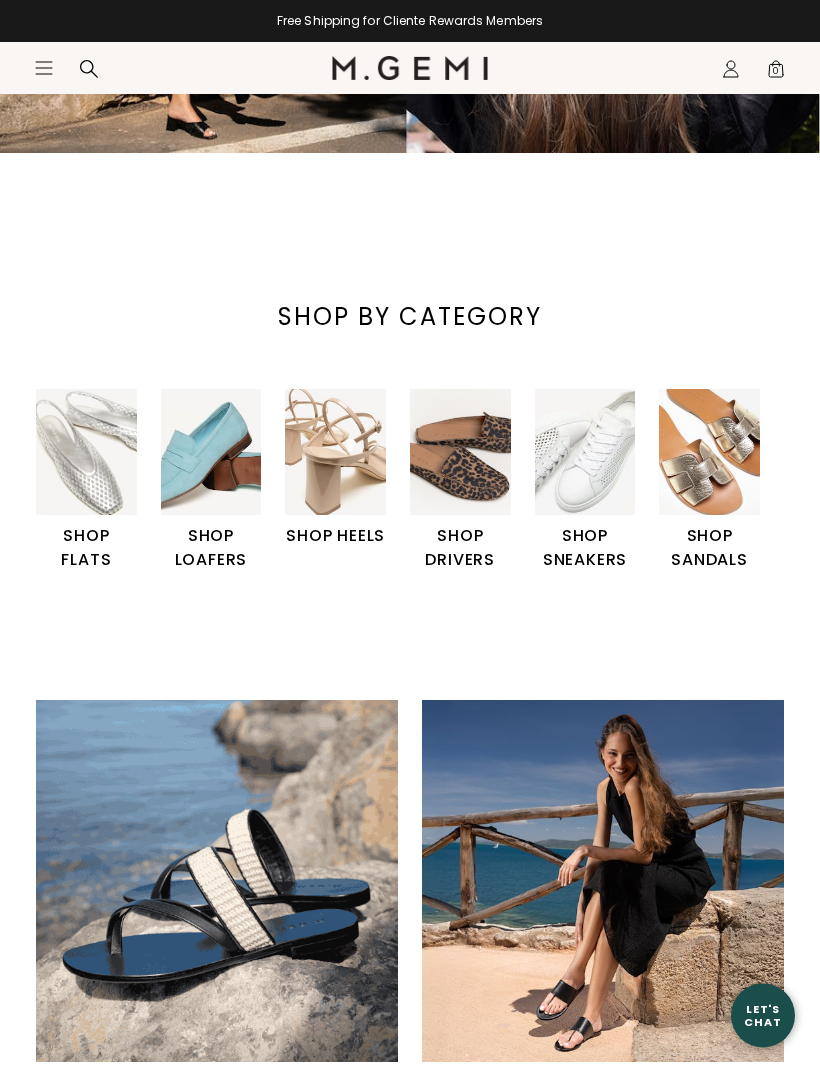 click at bounding box center (709, 453) 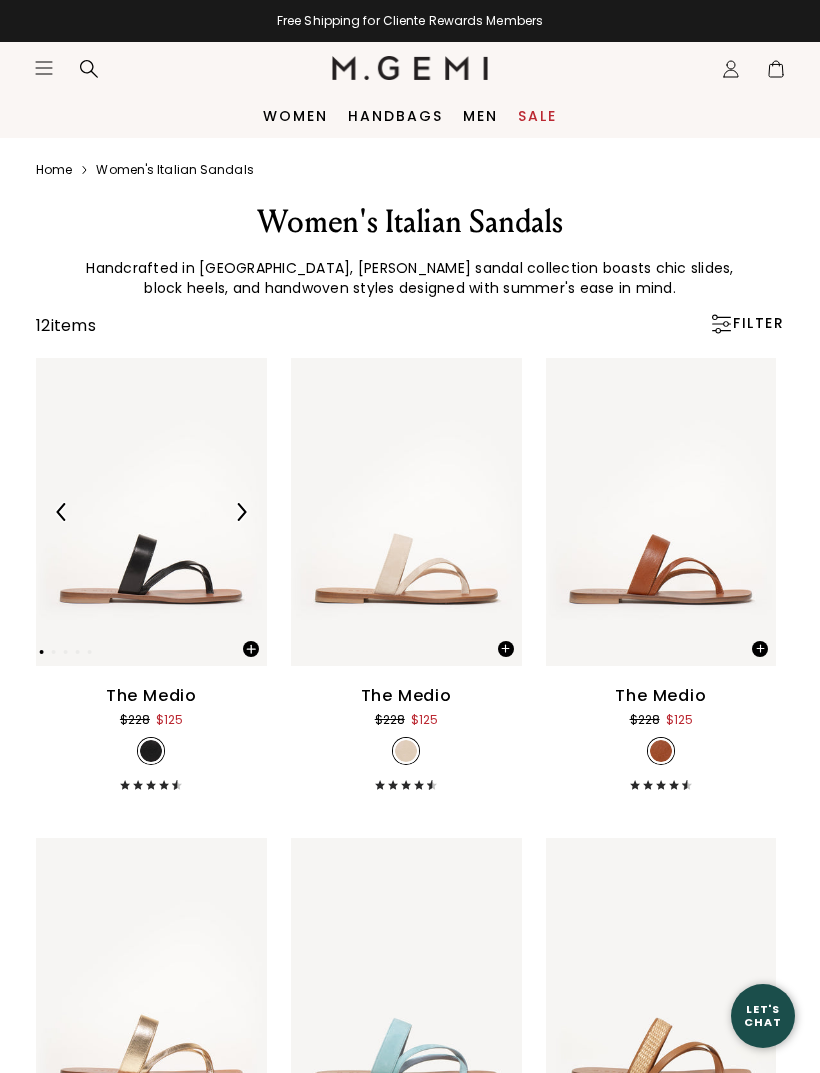 scroll, scrollTop: 0, scrollLeft: 0, axis: both 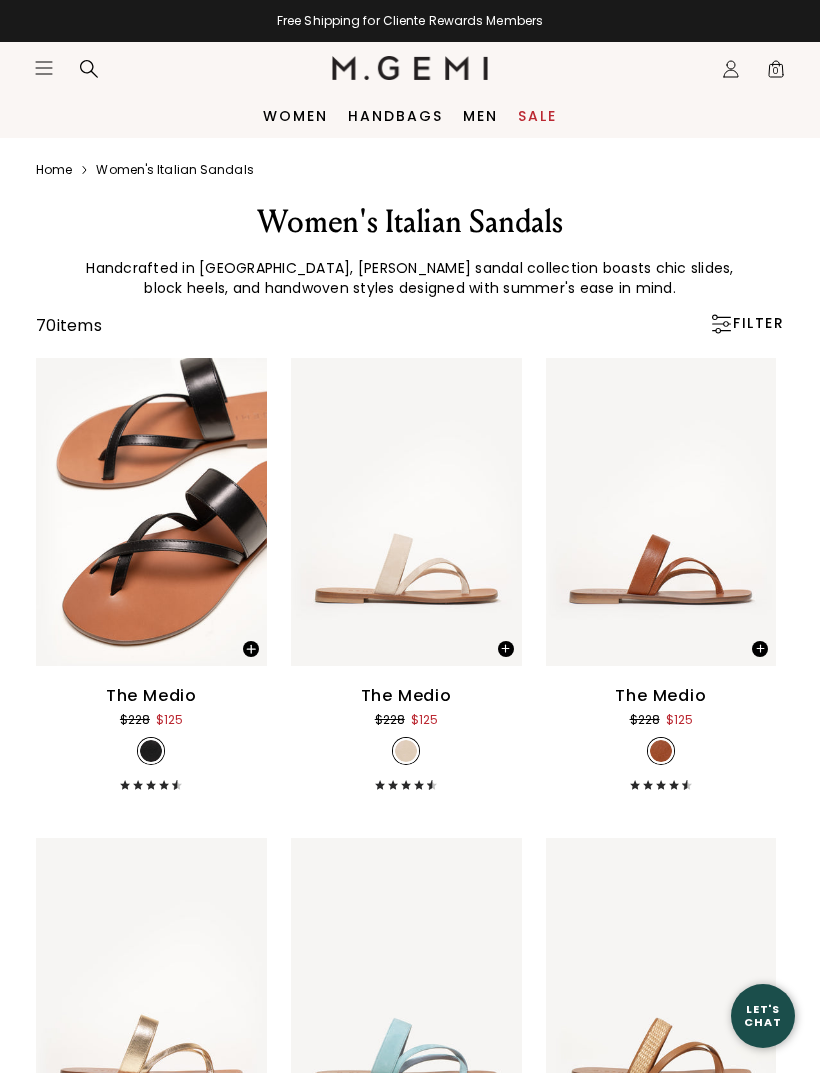 click on "Women" at bounding box center [295, 116] 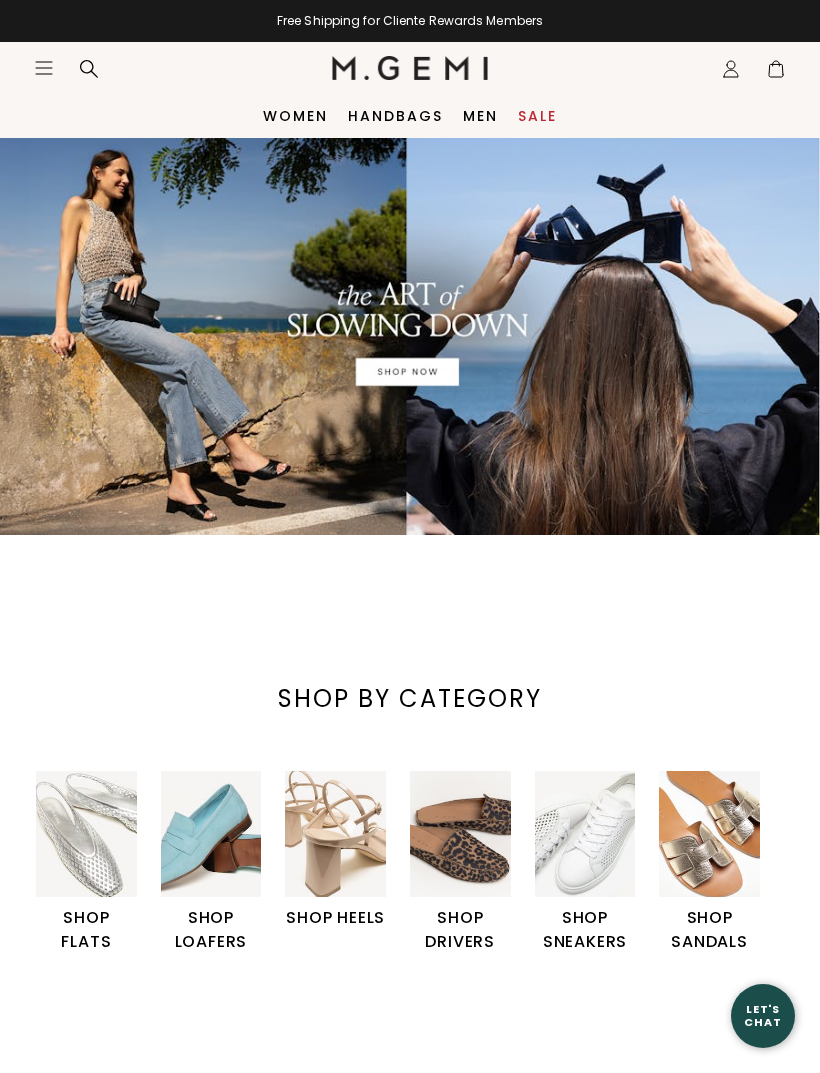 scroll, scrollTop: 0, scrollLeft: 0, axis: both 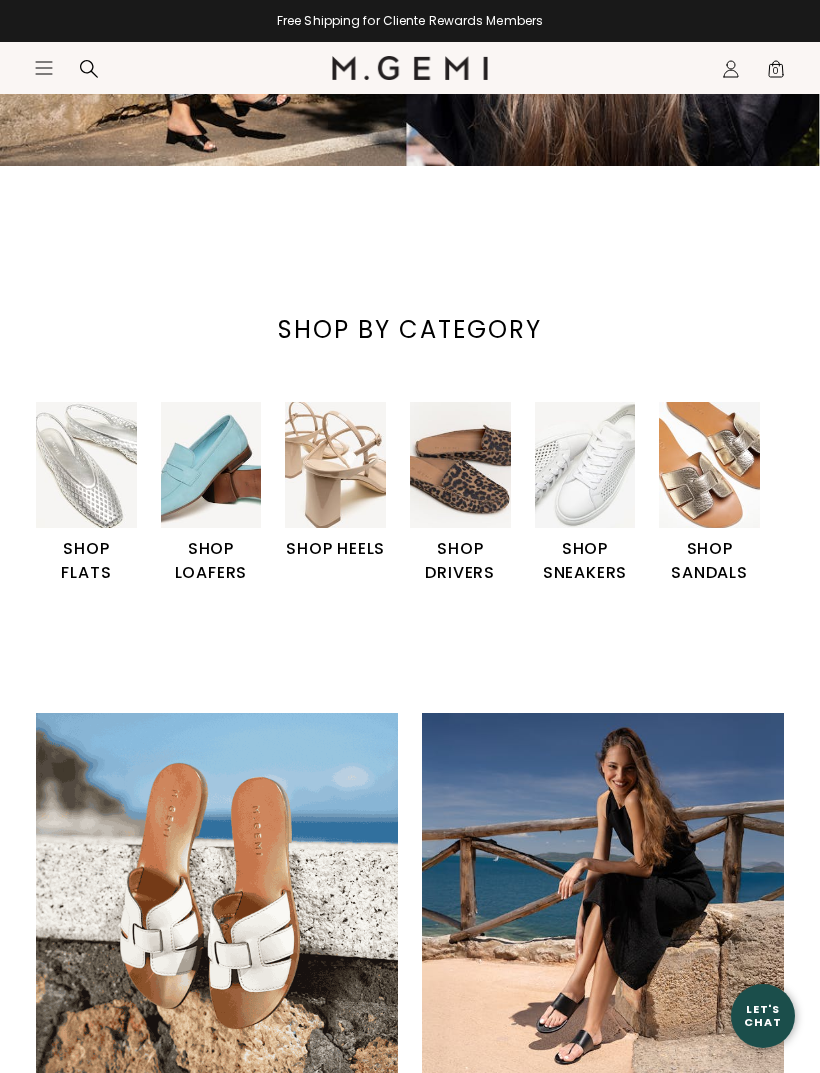 click at bounding box center [335, 465] 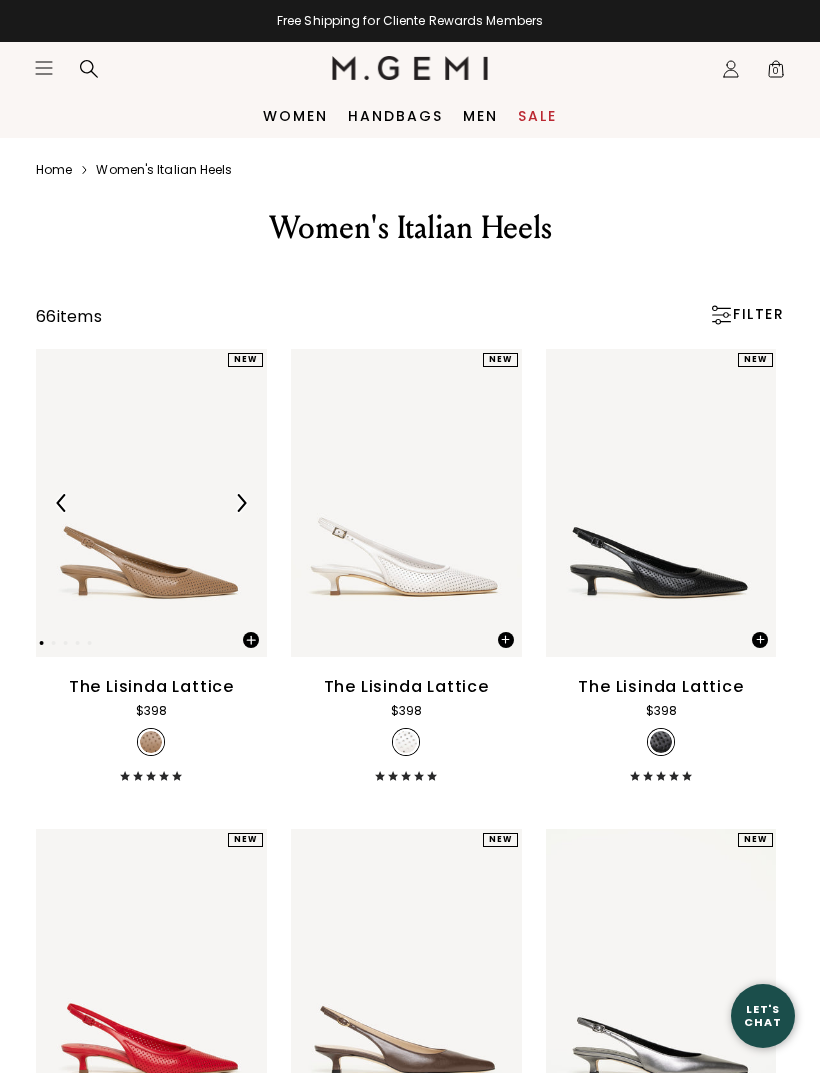 scroll, scrollTop: 0, scrollLeft: 0, axis: both 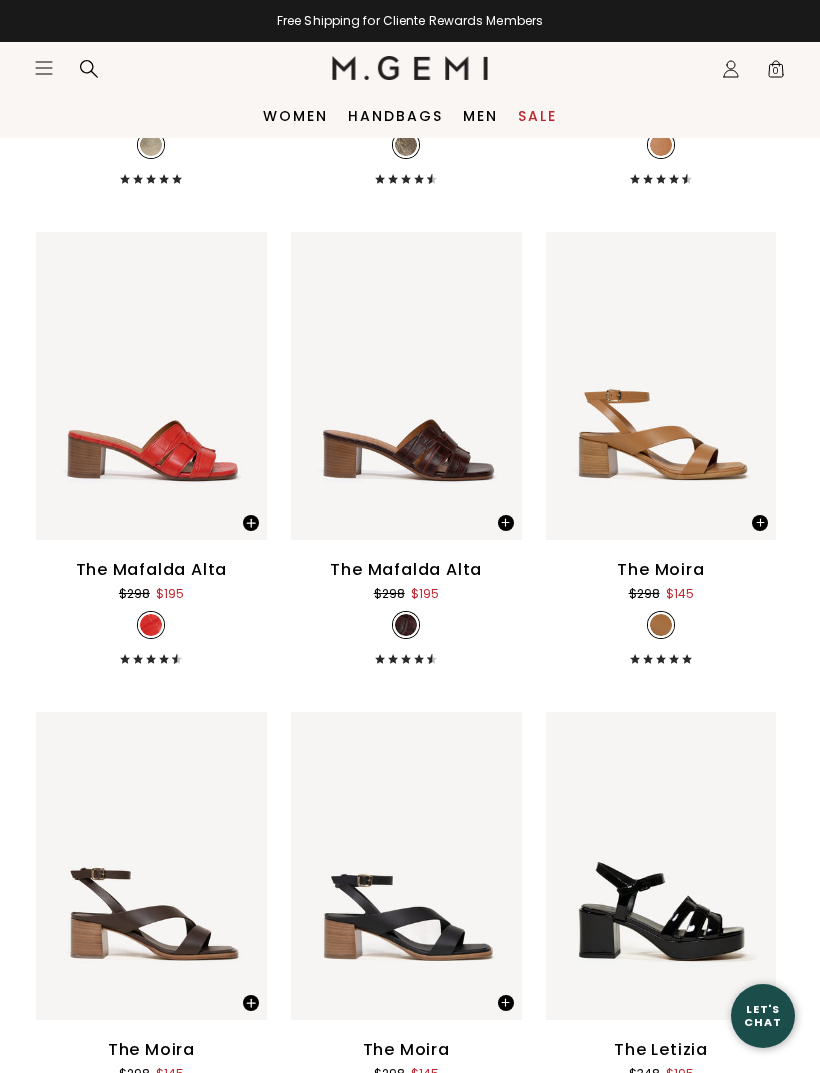 click on "Women" at bounding box center (295, 116) 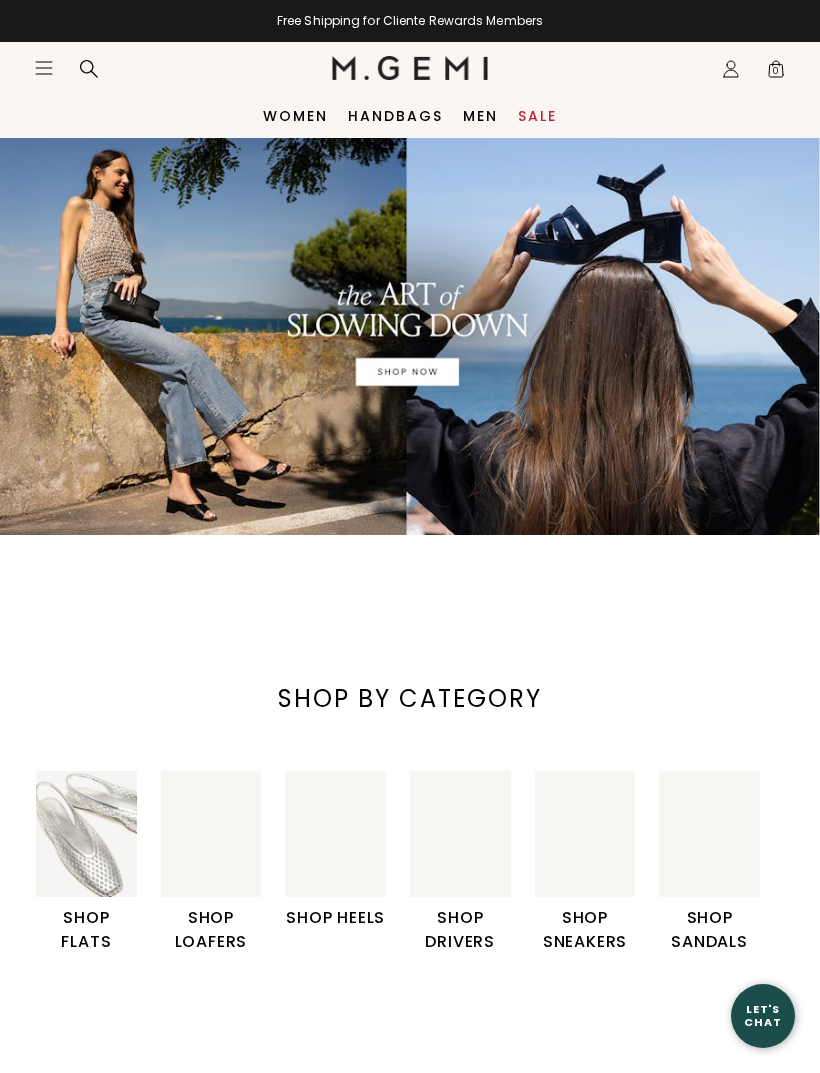 scroll, scrollTop: 0, scrollLeft: 0, axis: both 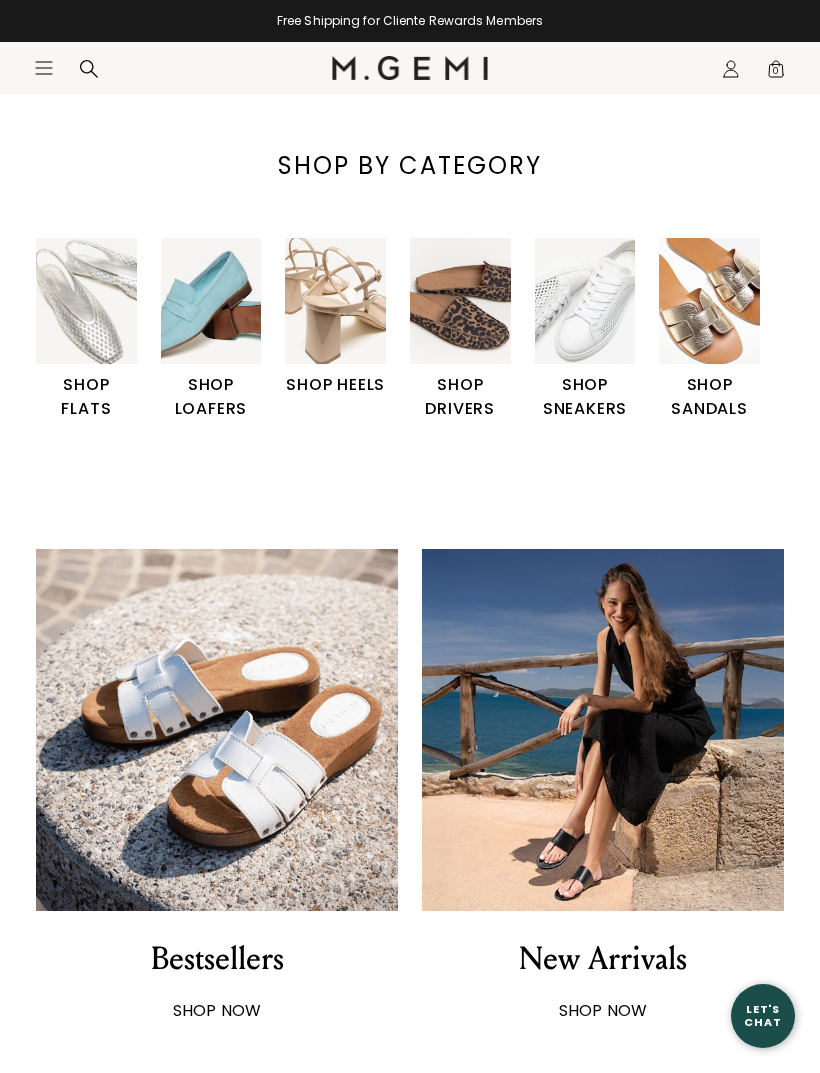 click at bounding box center [86, 301] 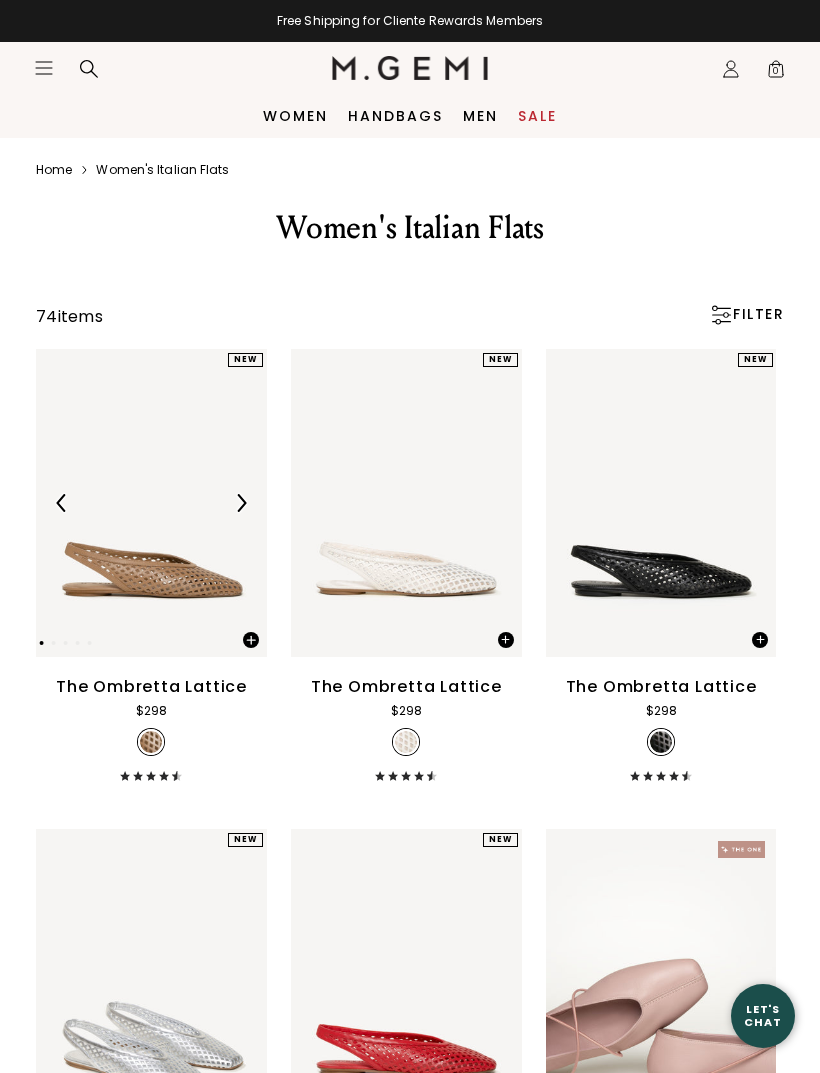 scroll, scrollTop: 0, scrollLeft: 0, axis: both 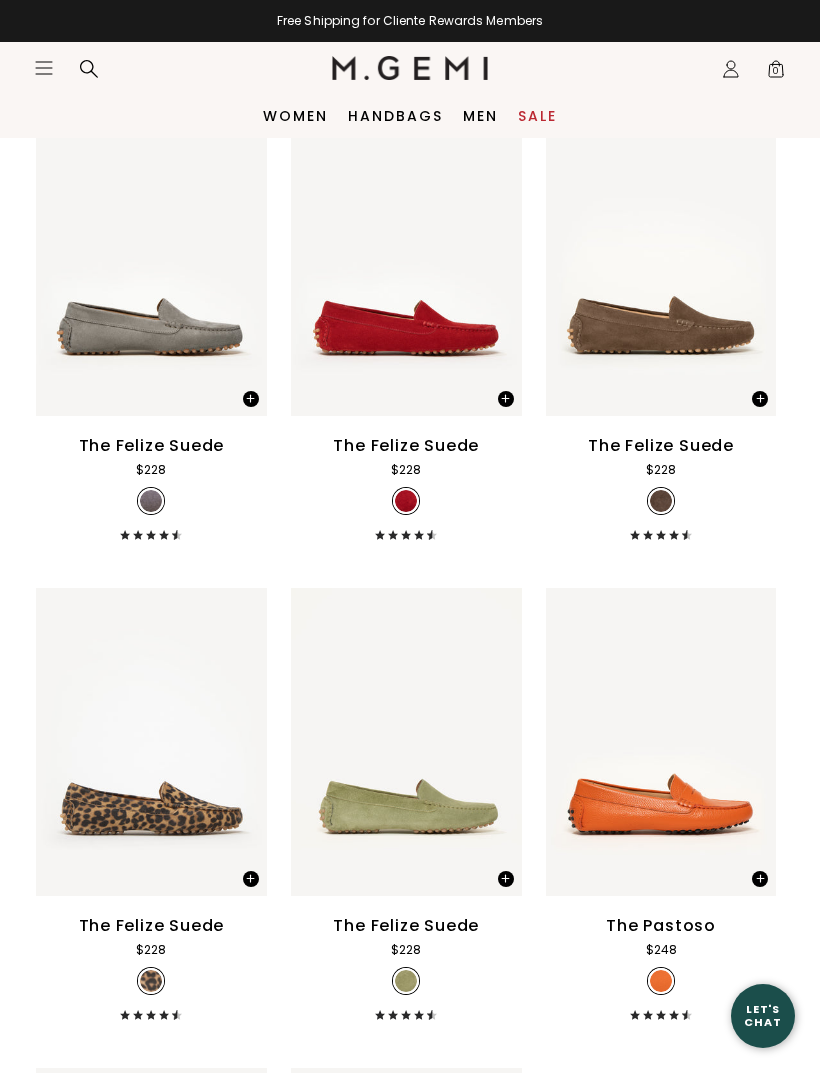 click on "Icons/20x20/hamburger@2x" 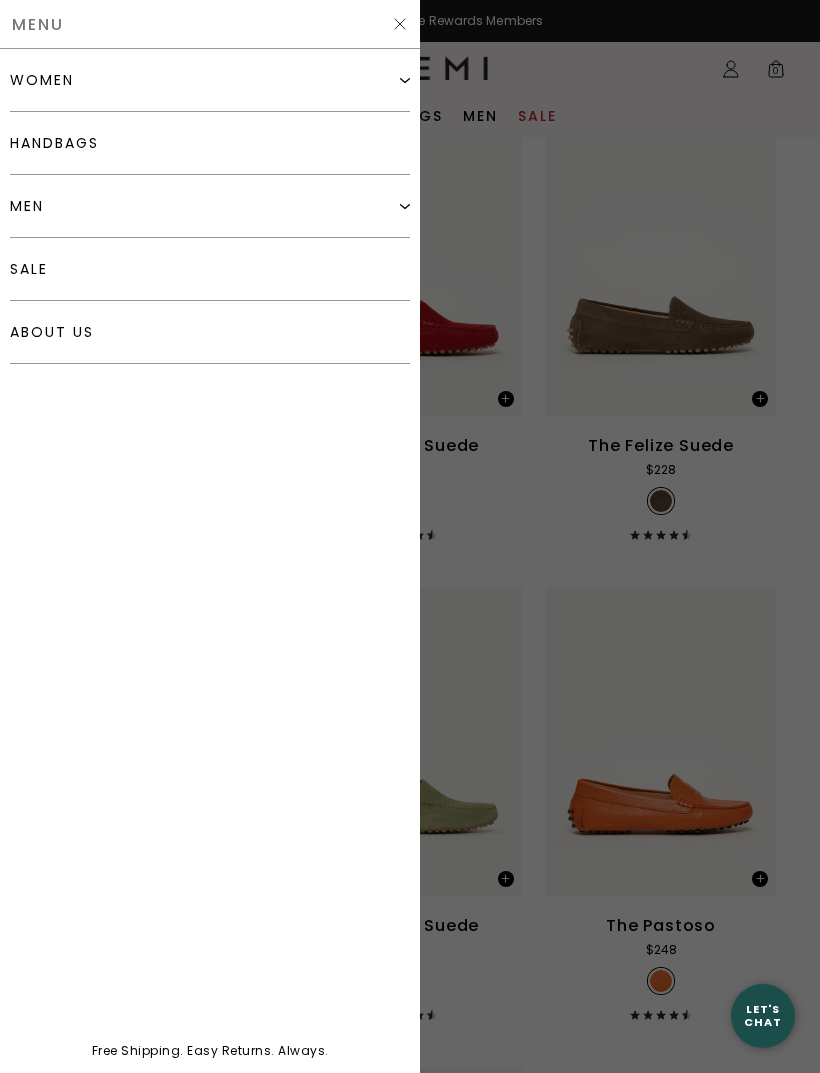 click on "women" at bounding box center [42, 80] 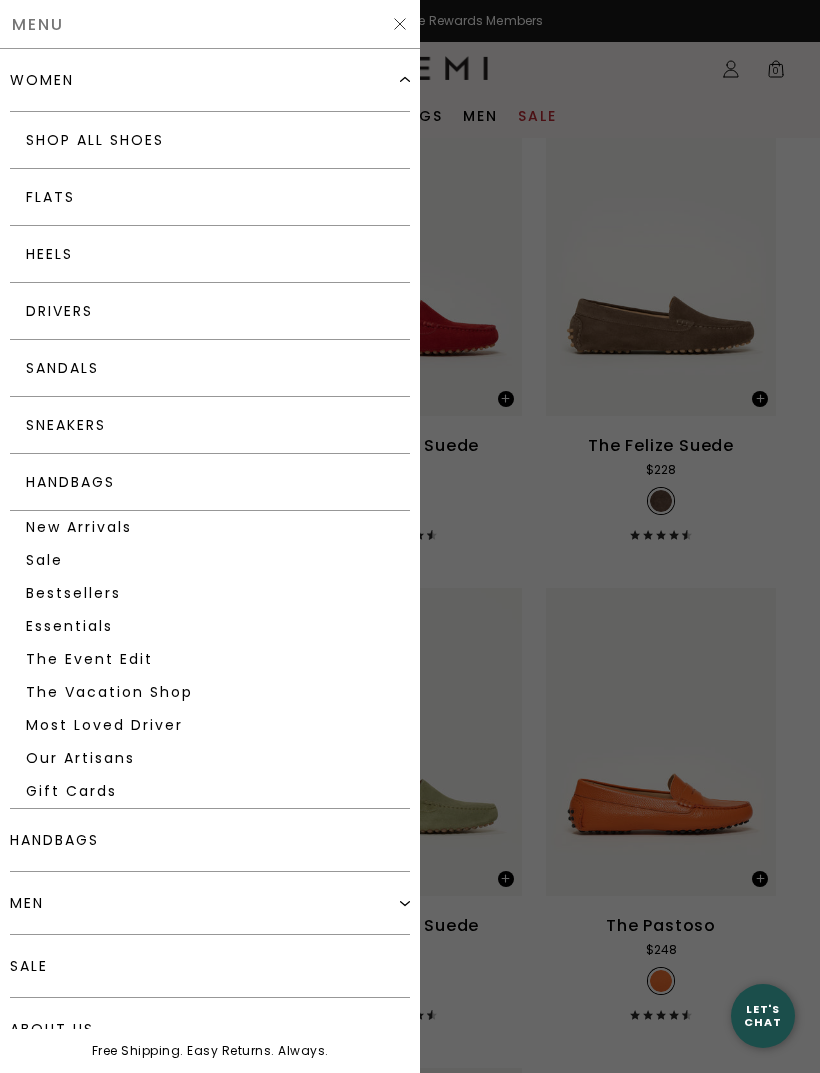 click on "sale" at bounding box center (210, 966) 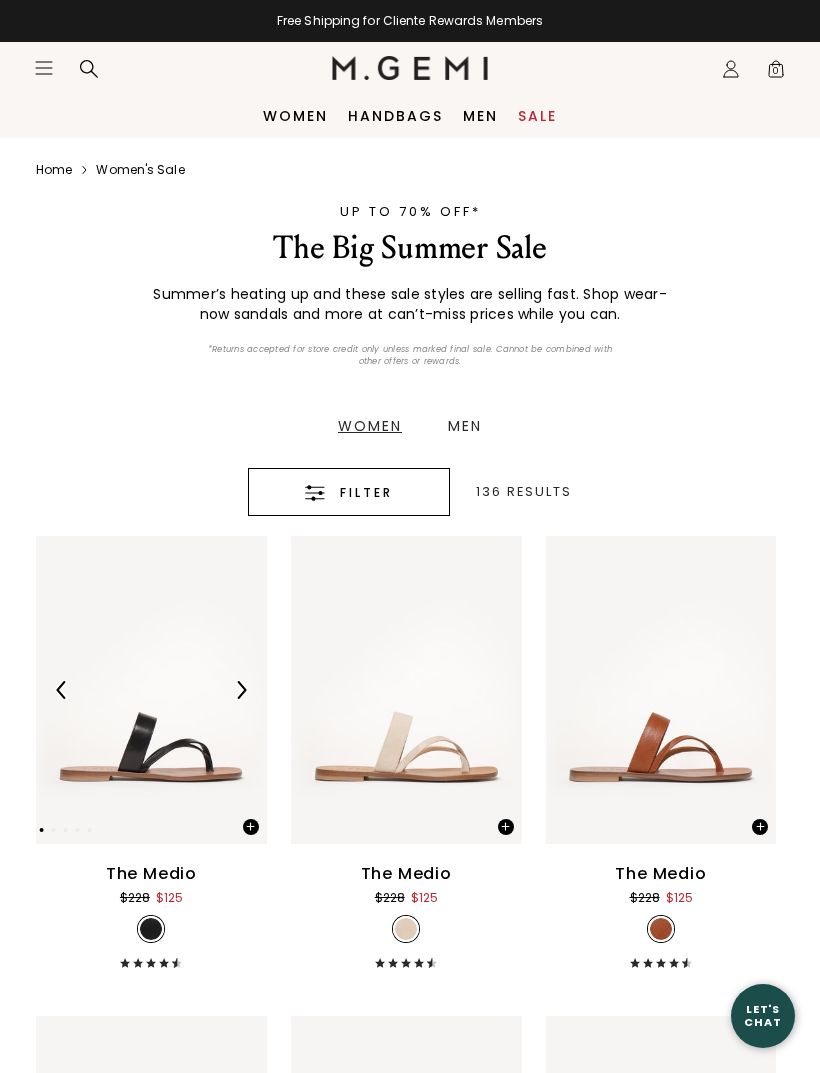 scroll, scrollTop: 0, scrollLeft: 0, axis: both 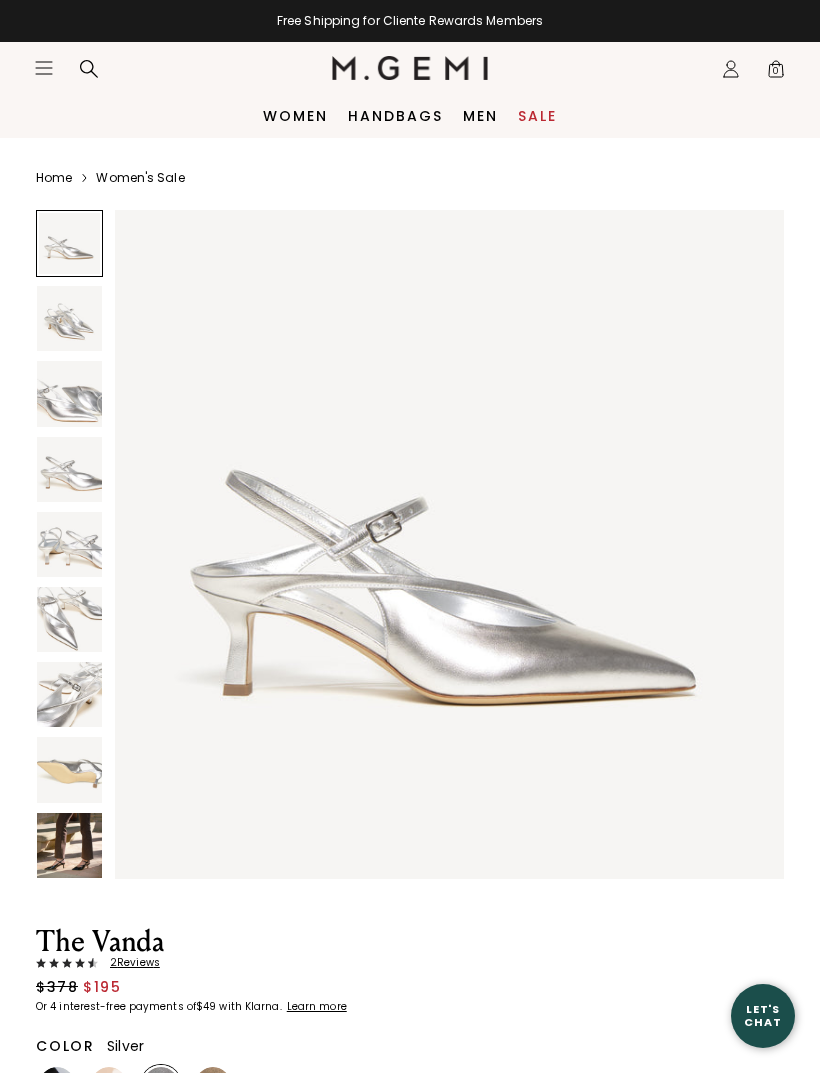 click at bounding box center (69, 845) 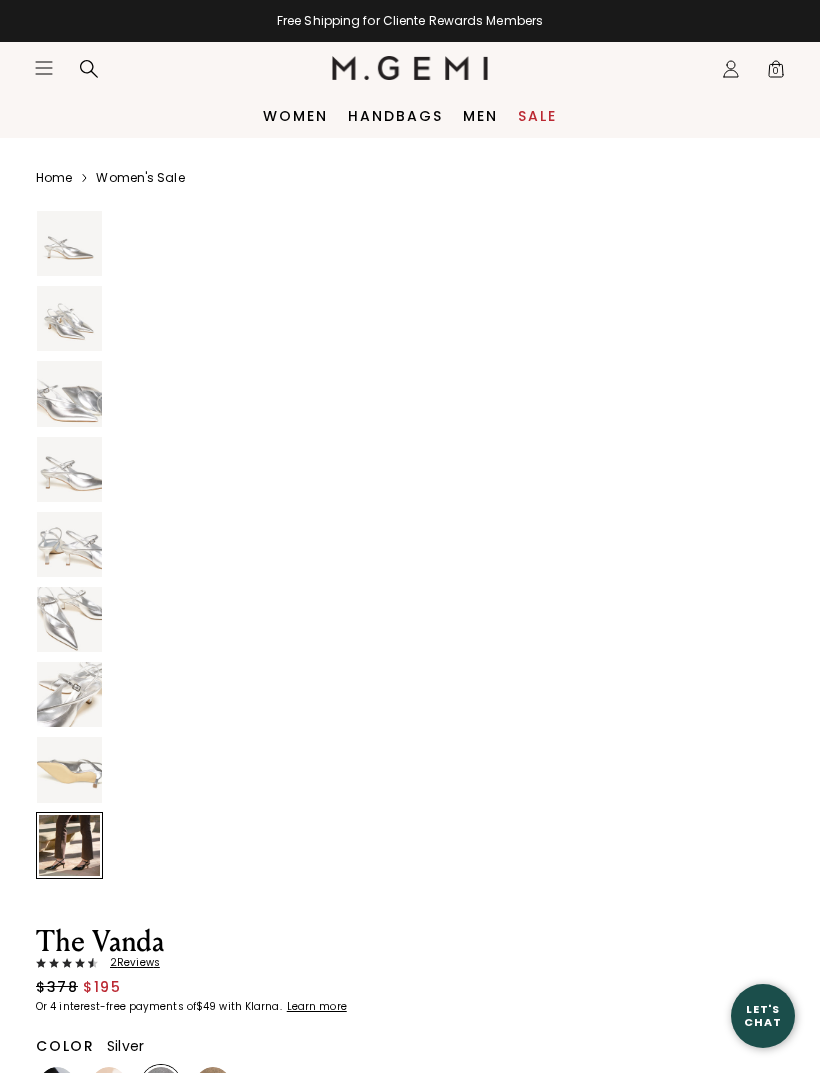 scroll, scrollTop: 5511, scrollLeft: 0, axis: vertical 